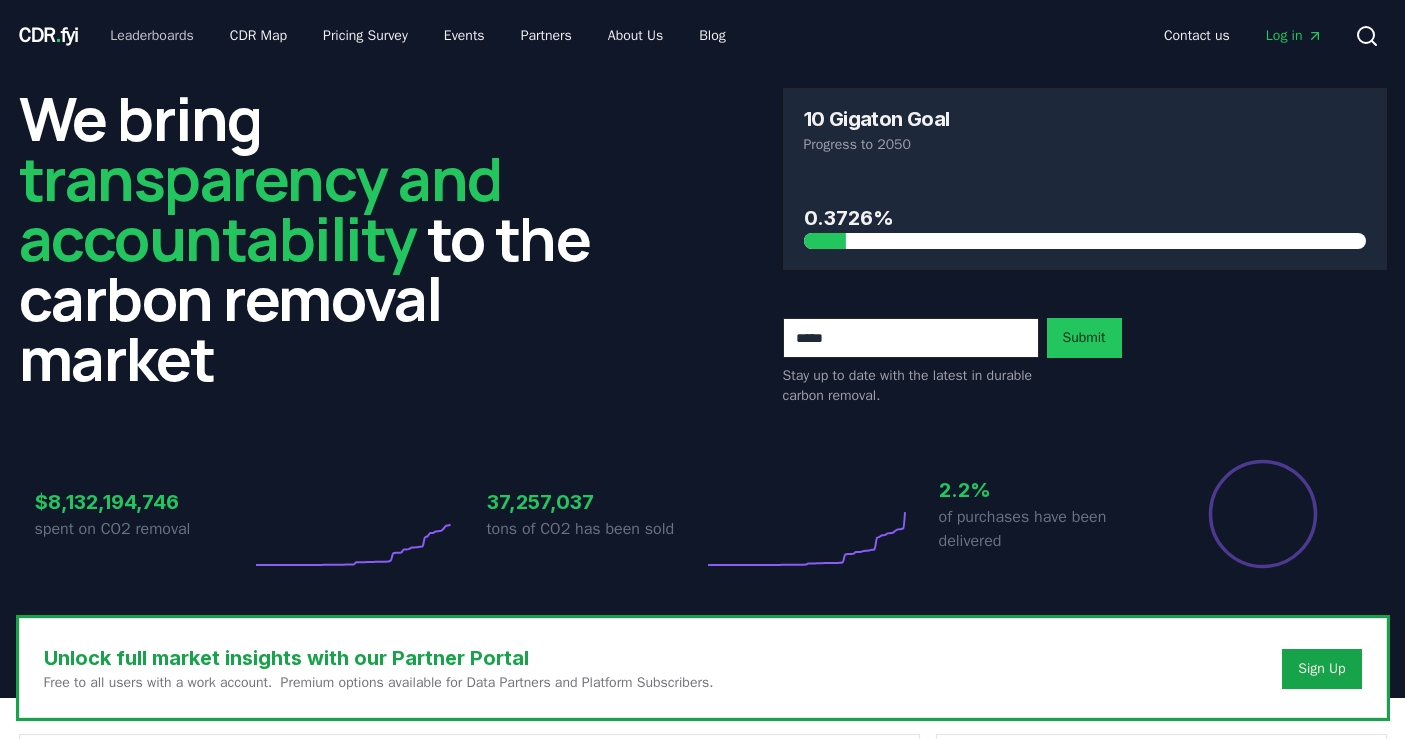 scroll, scrollTop: 0, scrollLeft: 0, axis: both 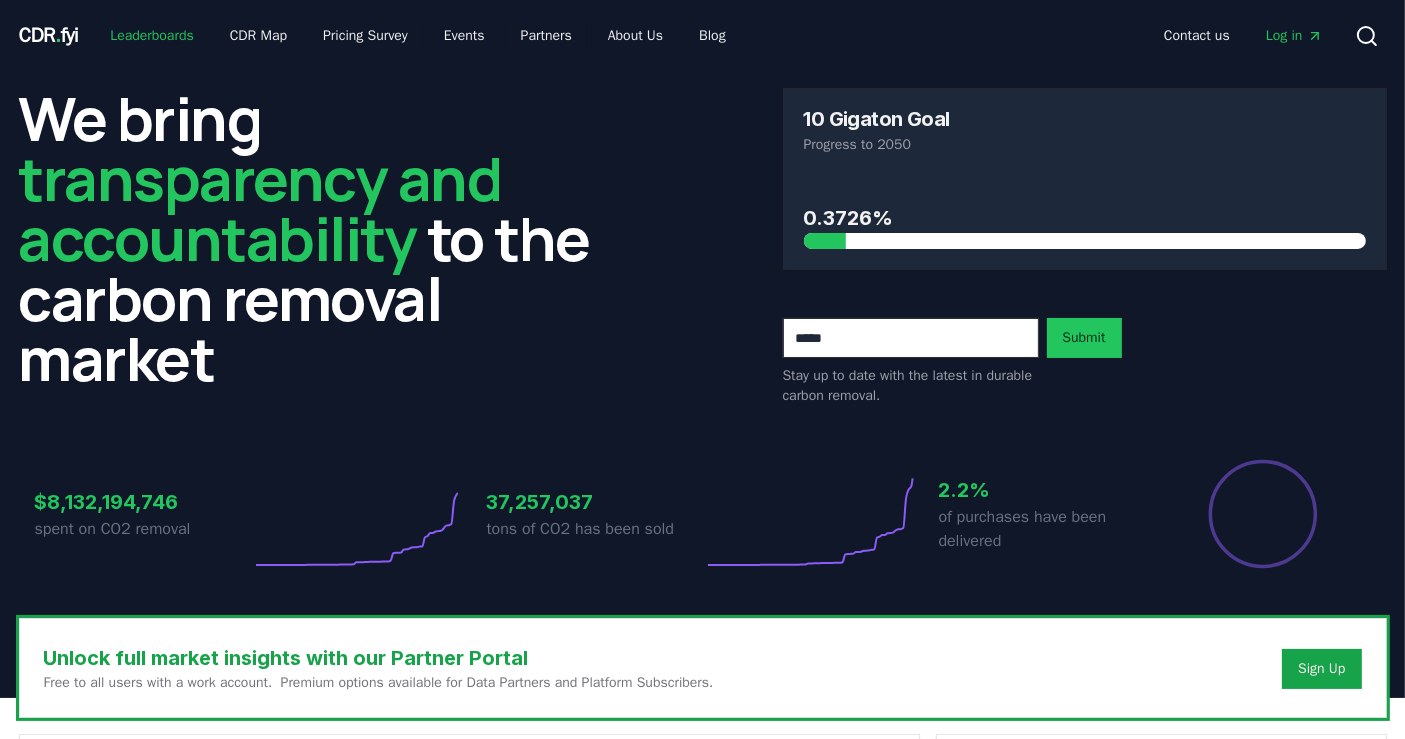 click on "Leaderboards" at bounding box center [152, 36] 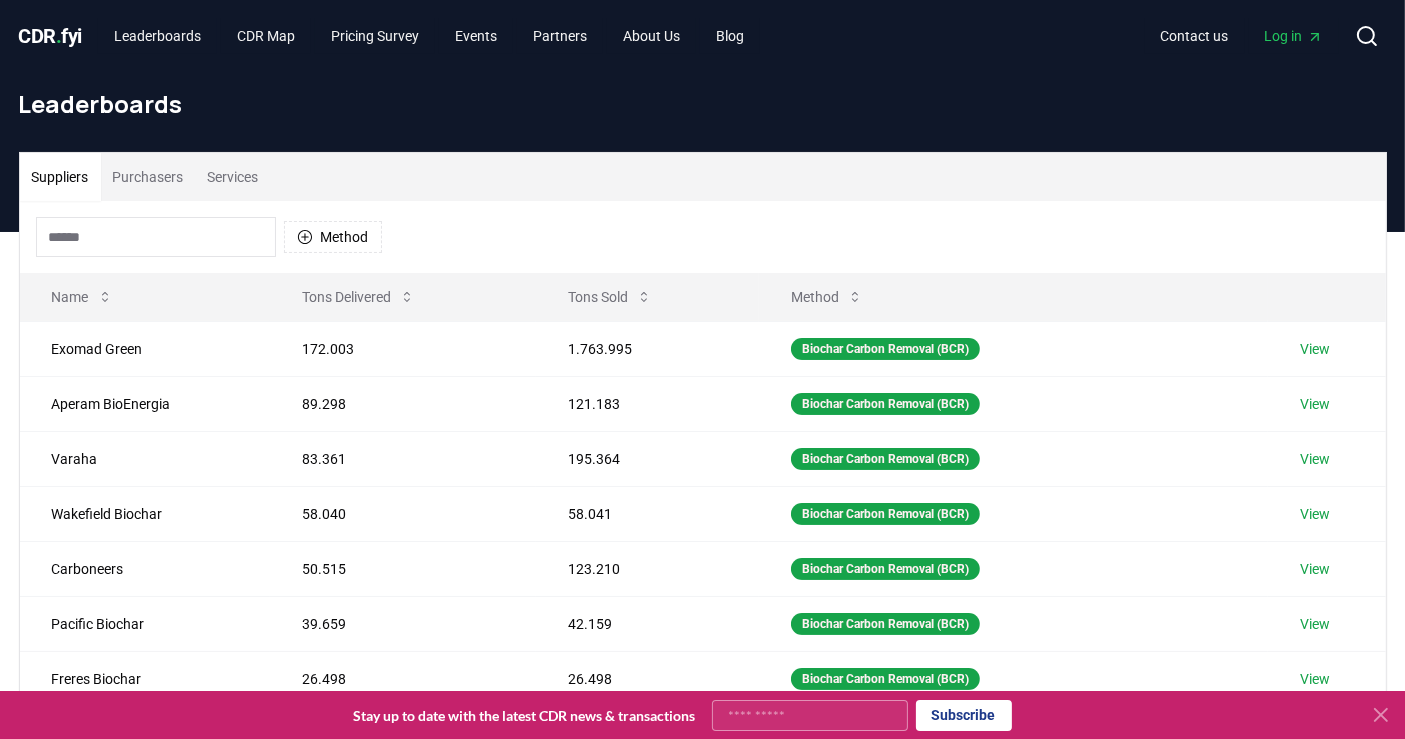 click at bounding box center [156, 237] 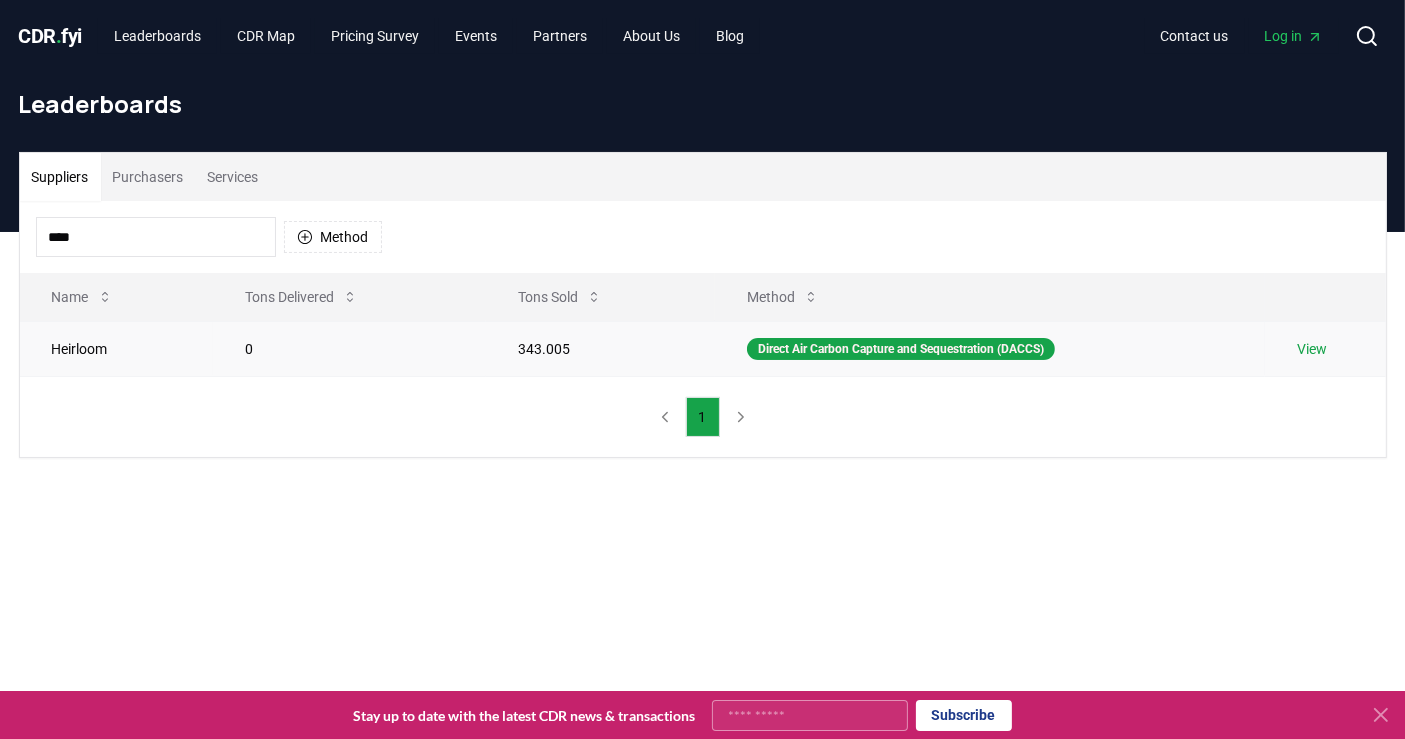 type on "****" 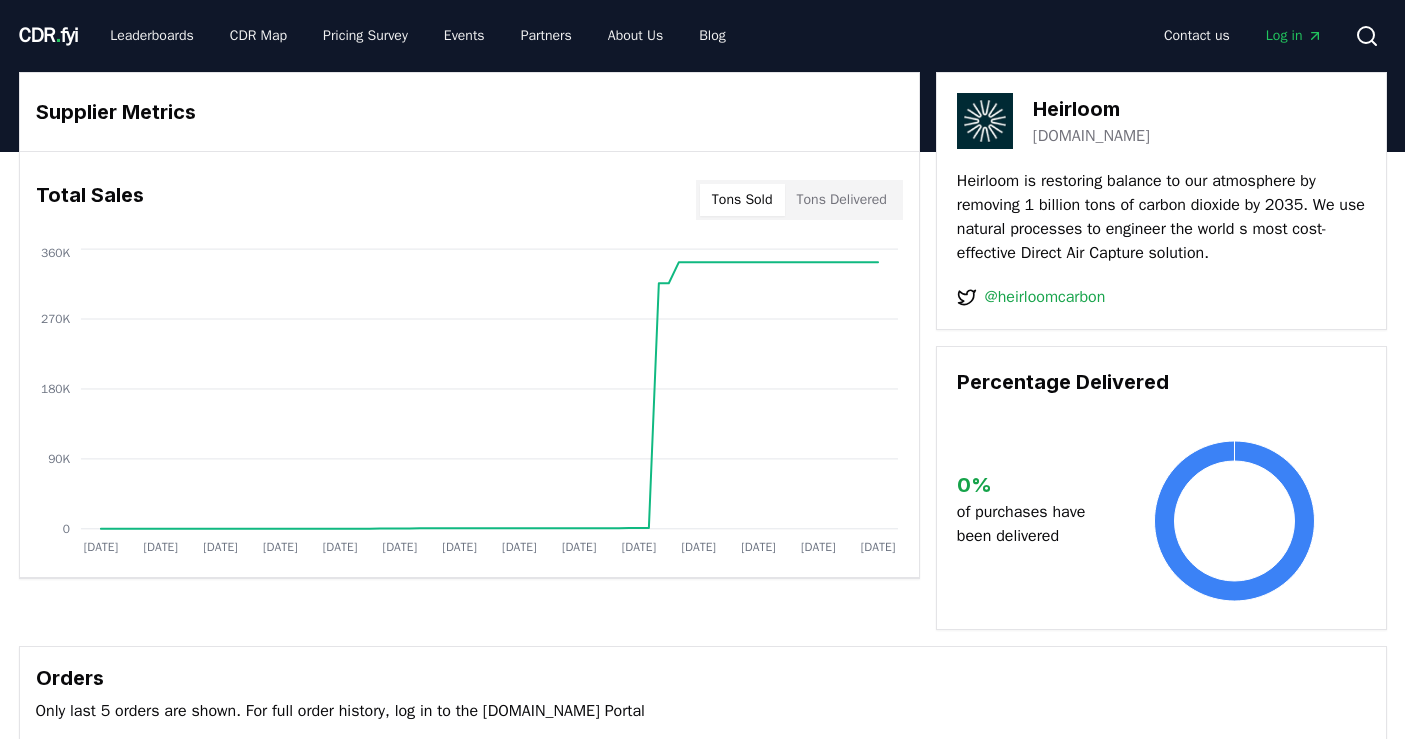 scroll, scrollTop: 0, scrollLeft: 0, axis: both 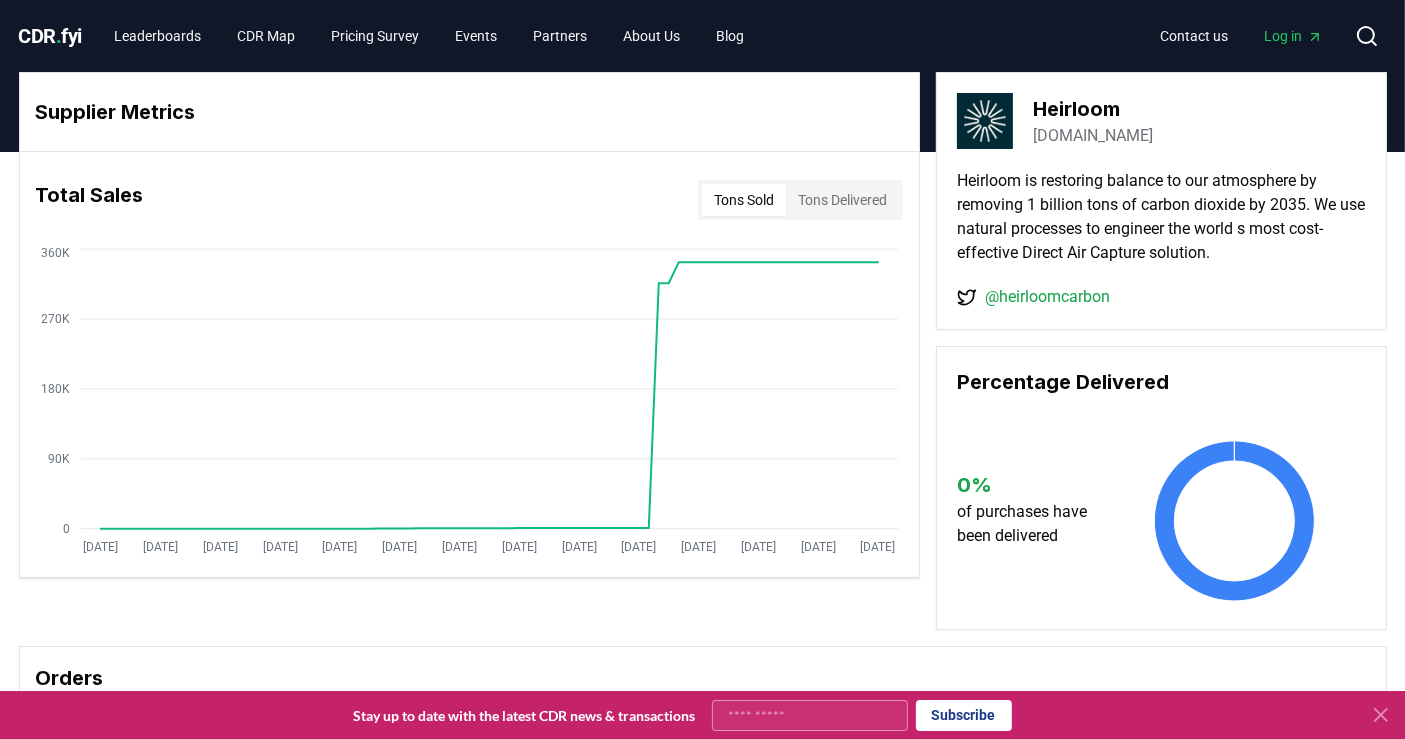 click 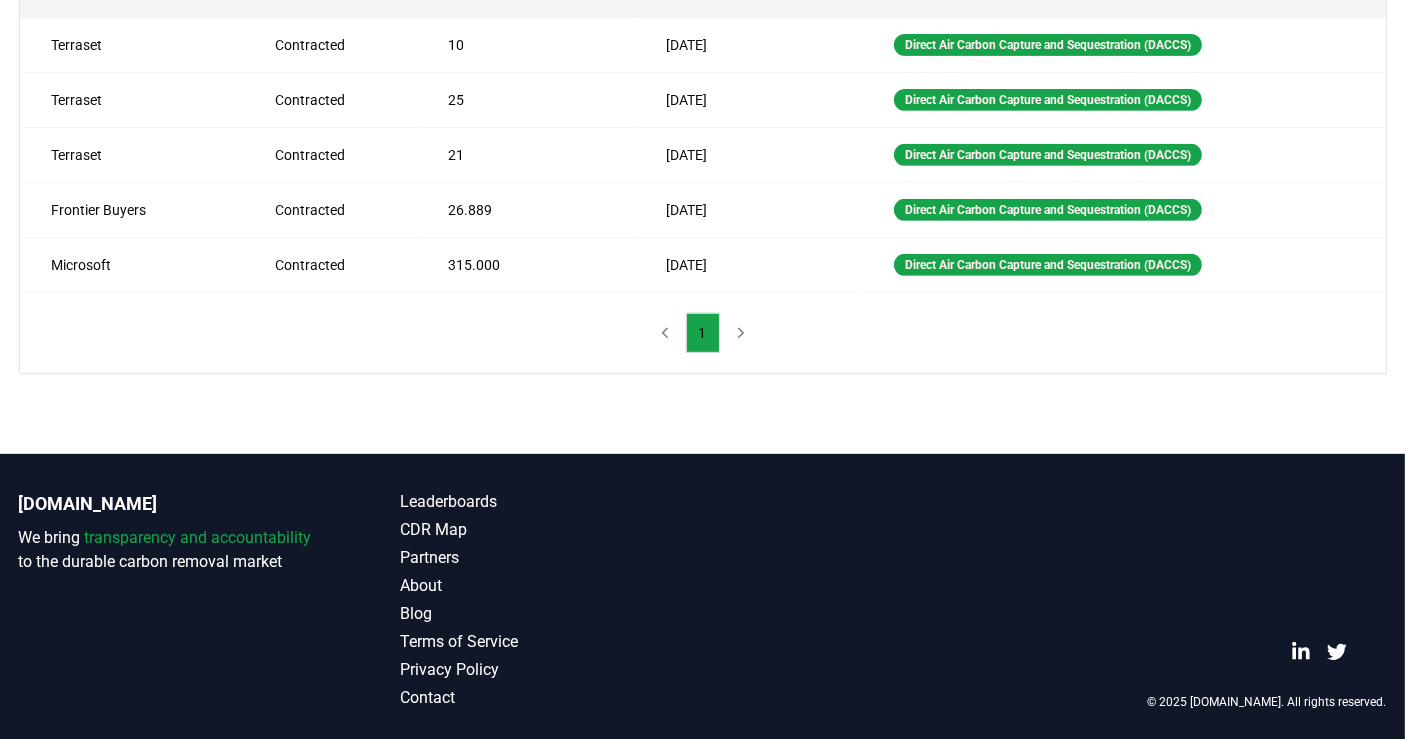 scroll, scrollTop: 0, scrollLeft: 0, axis: both 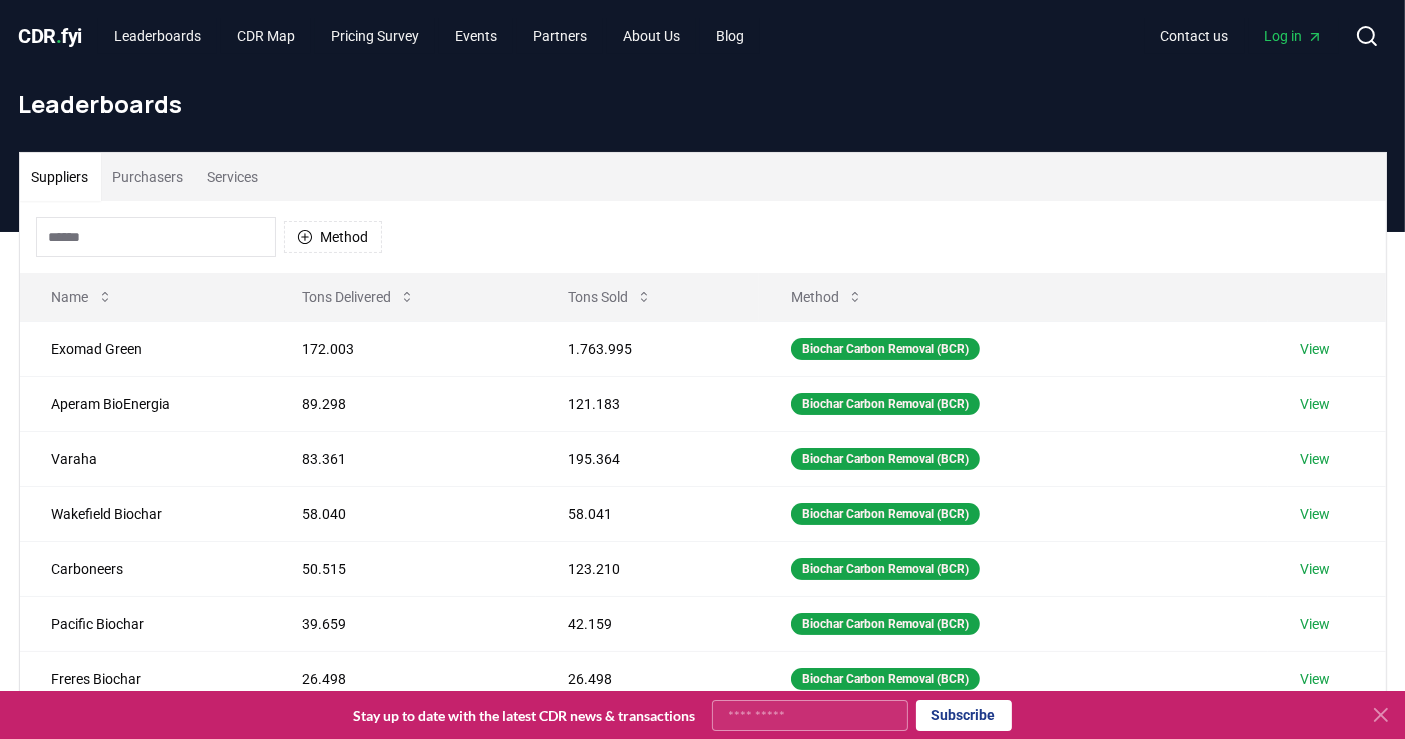 click at bounding box center (156, 237) 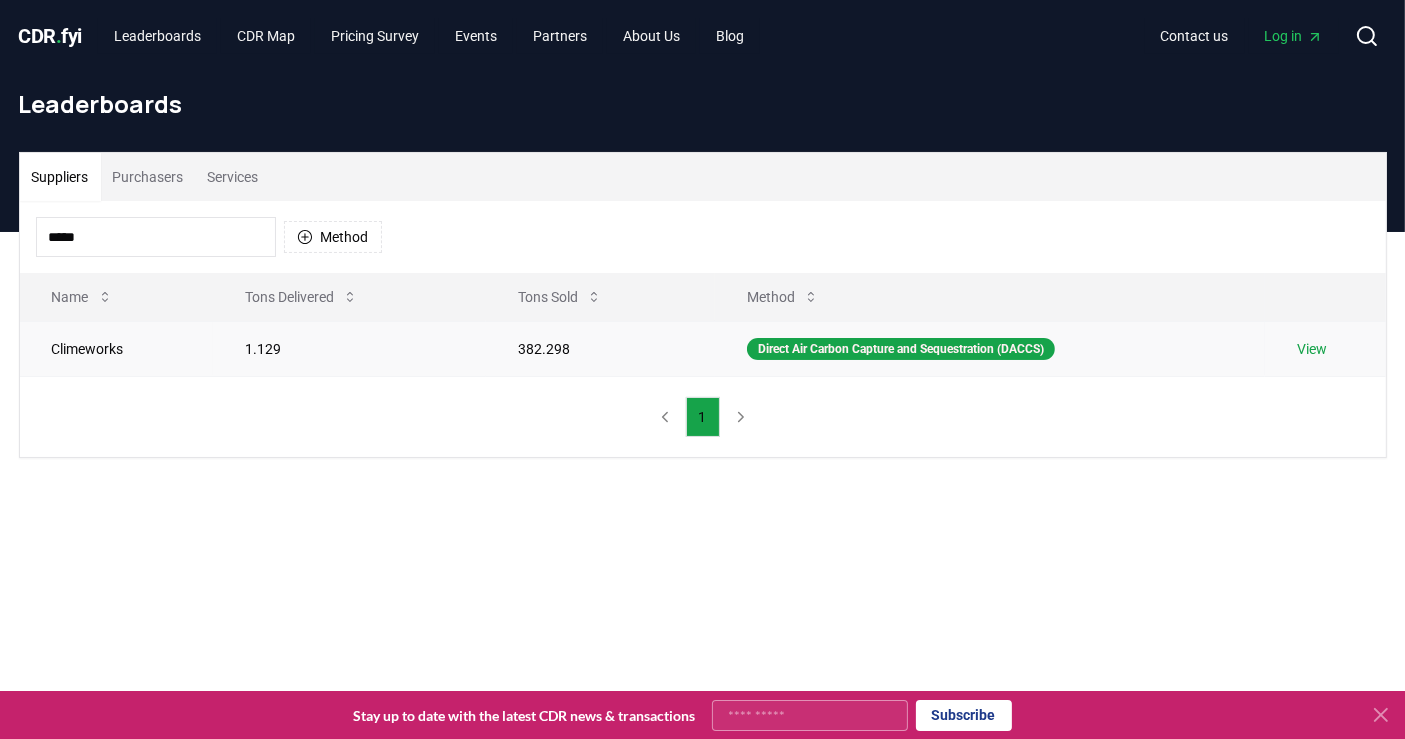 type on "*****" 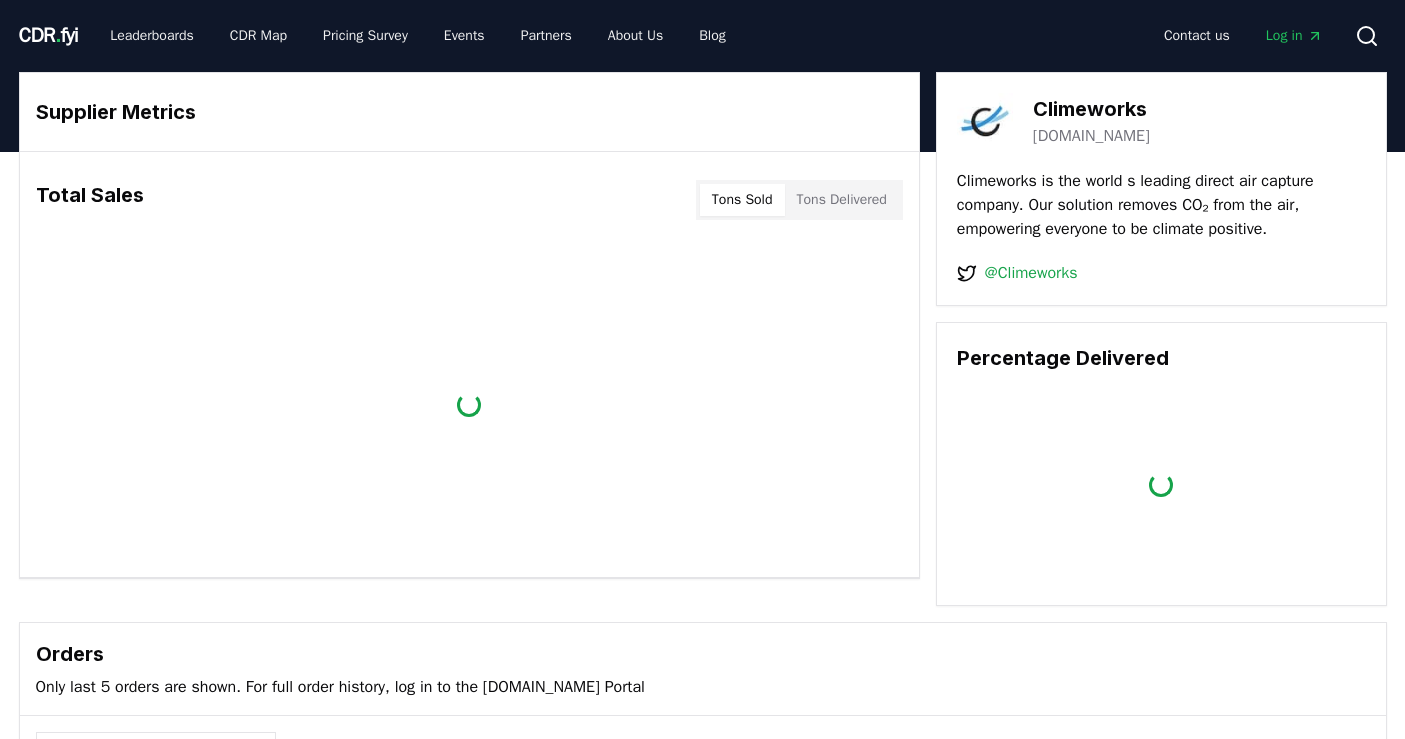 scroll, scrollTop: 0, scrollLeft: 0, axis: both 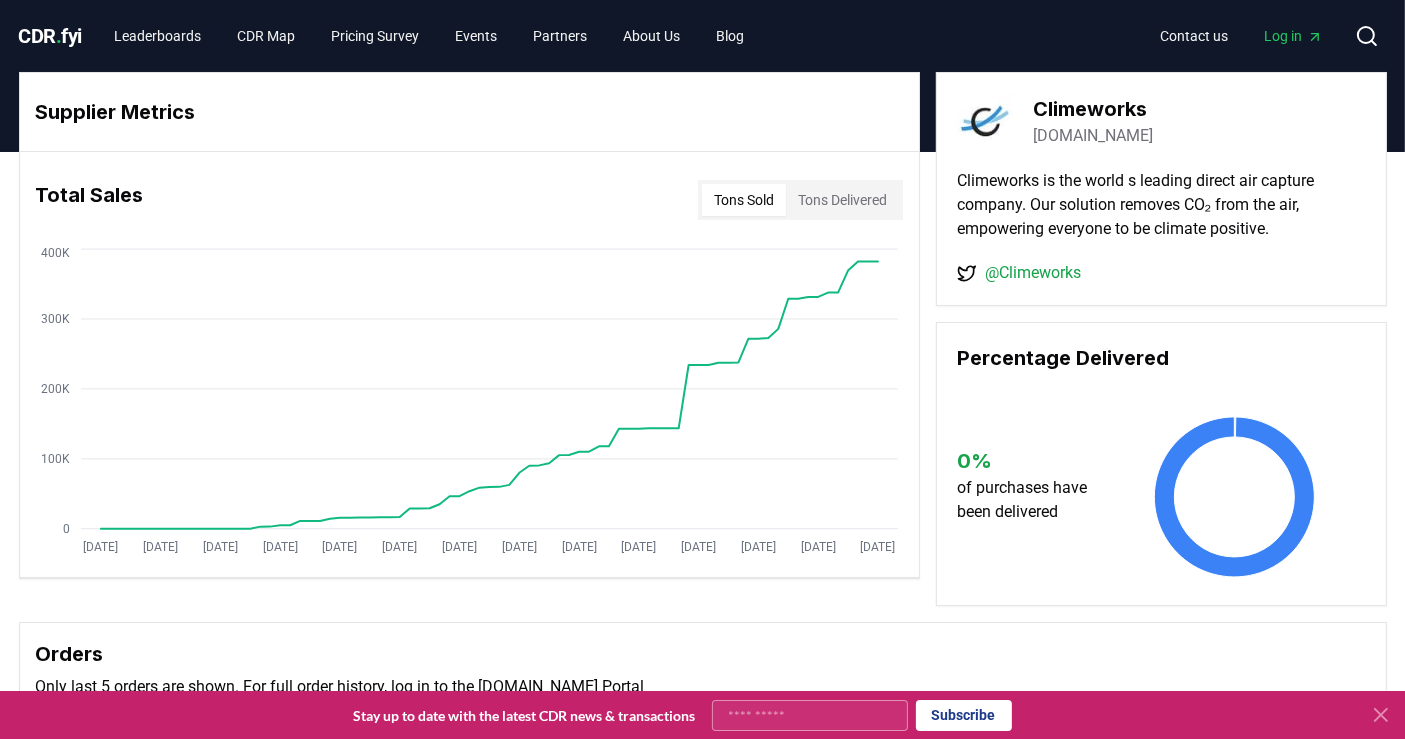 click on "Tons Delivered" at bounding box center [842, 200] 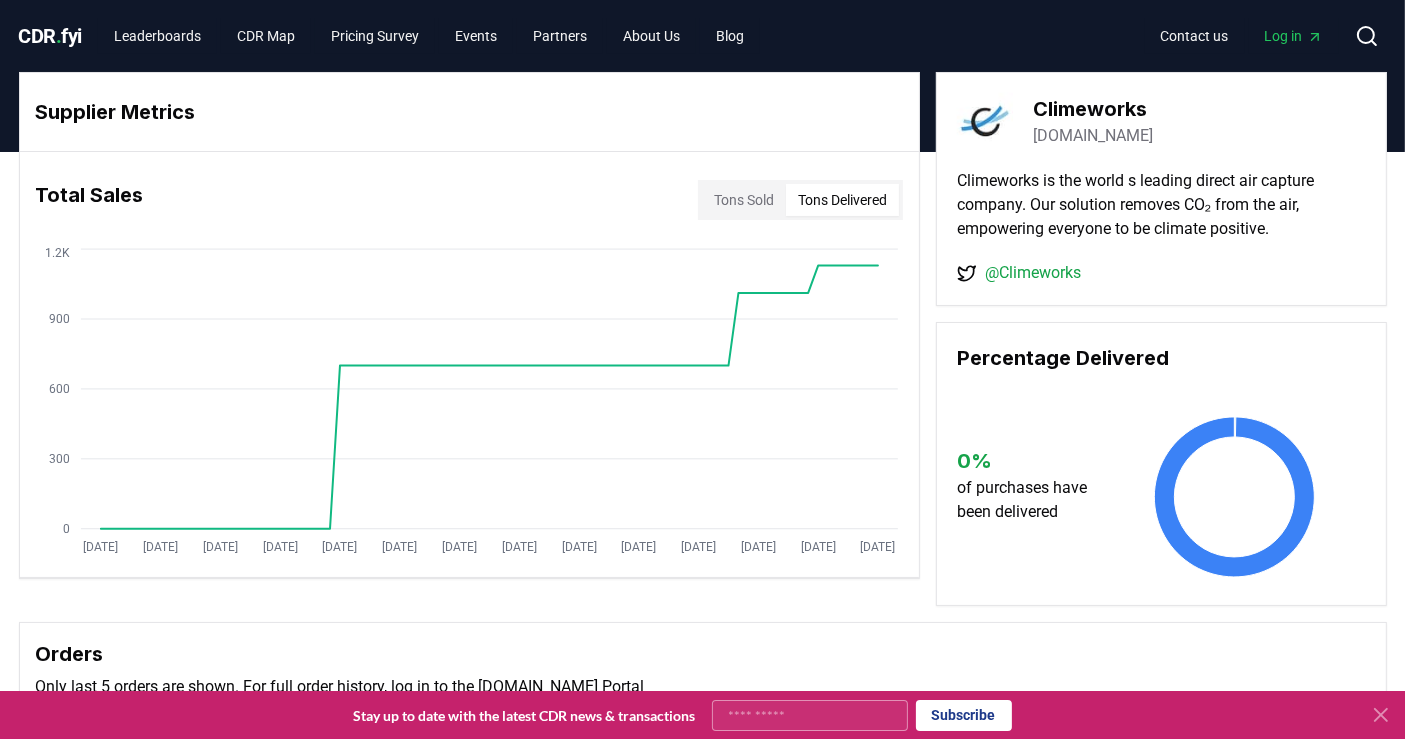 click on "of purchases have been delivered" at bounding box center (1031, 500) 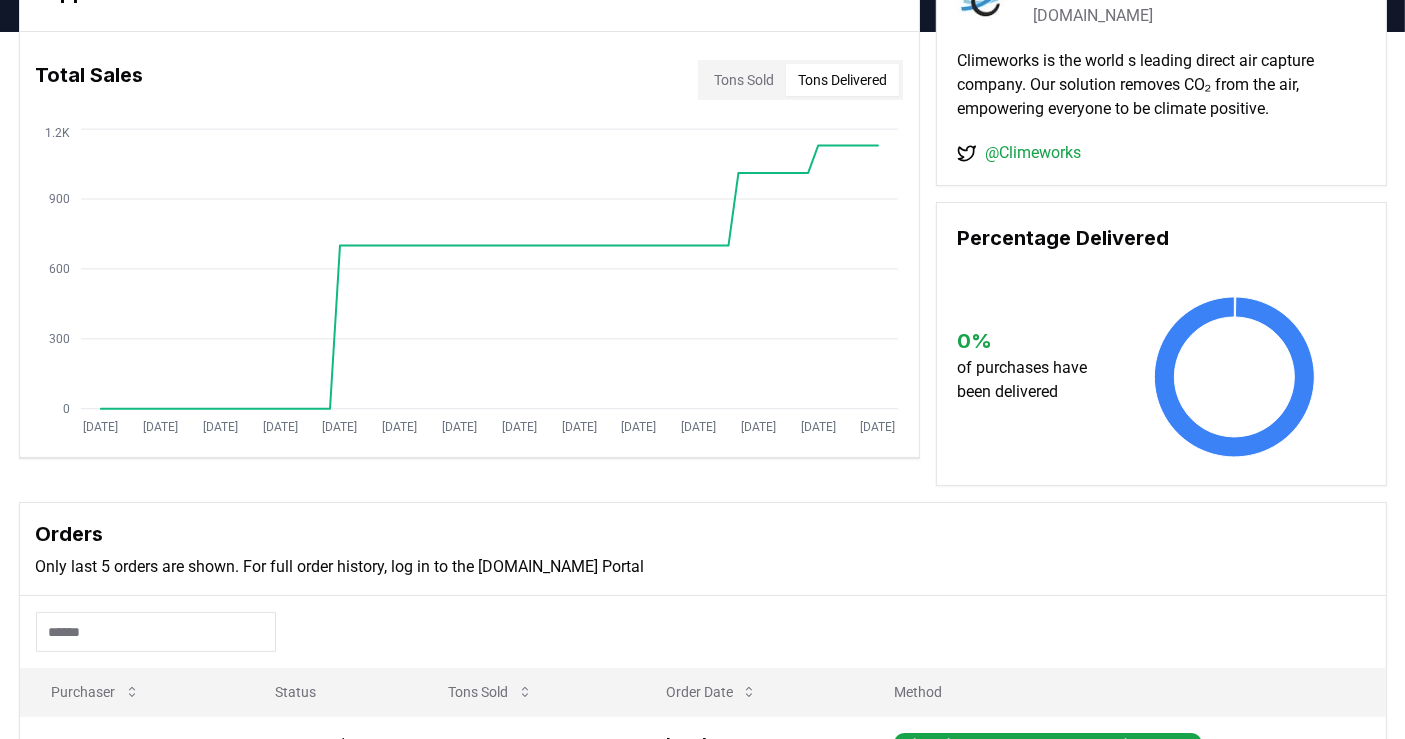 scroll, scrollTop: 0, scrollLeft: 0, axis: both 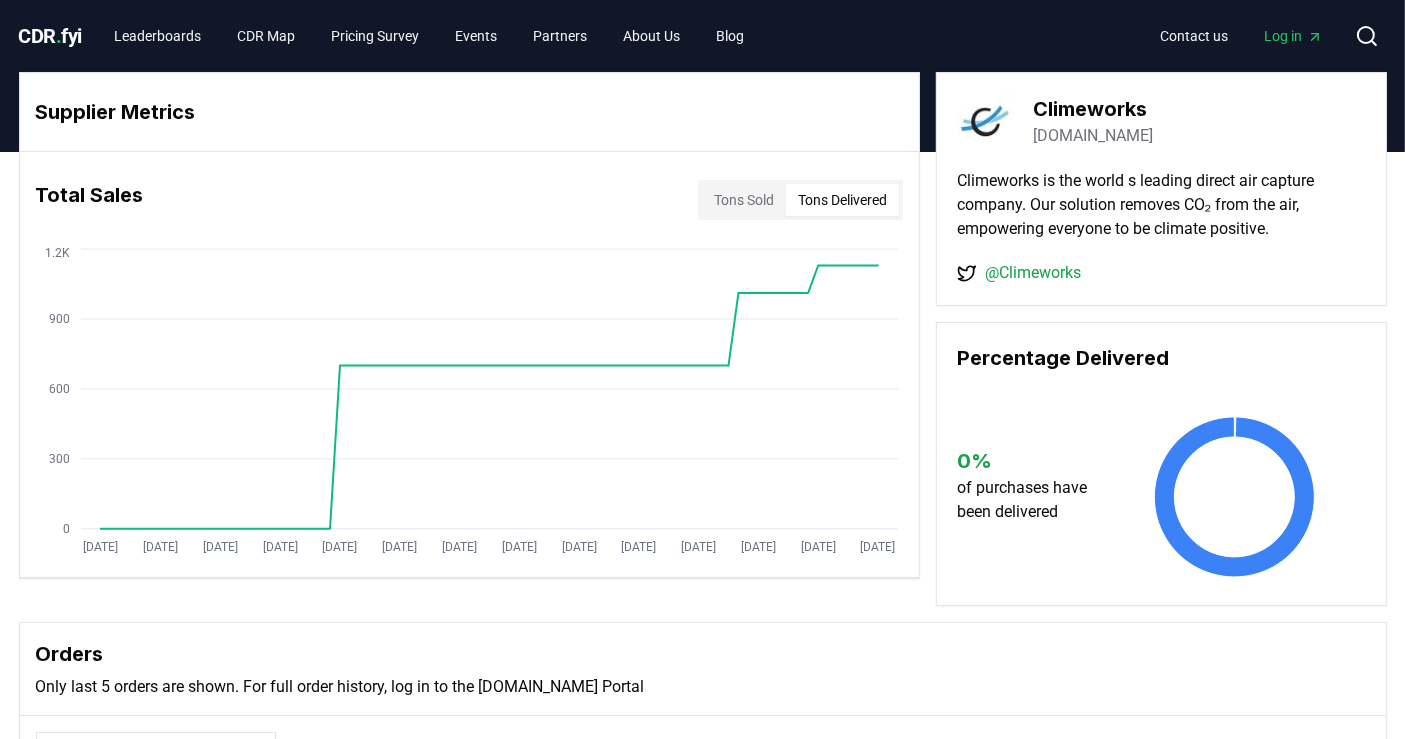 click on "Total Sales Tons Sold Tons Delivered" at bounding box center (469, 200) 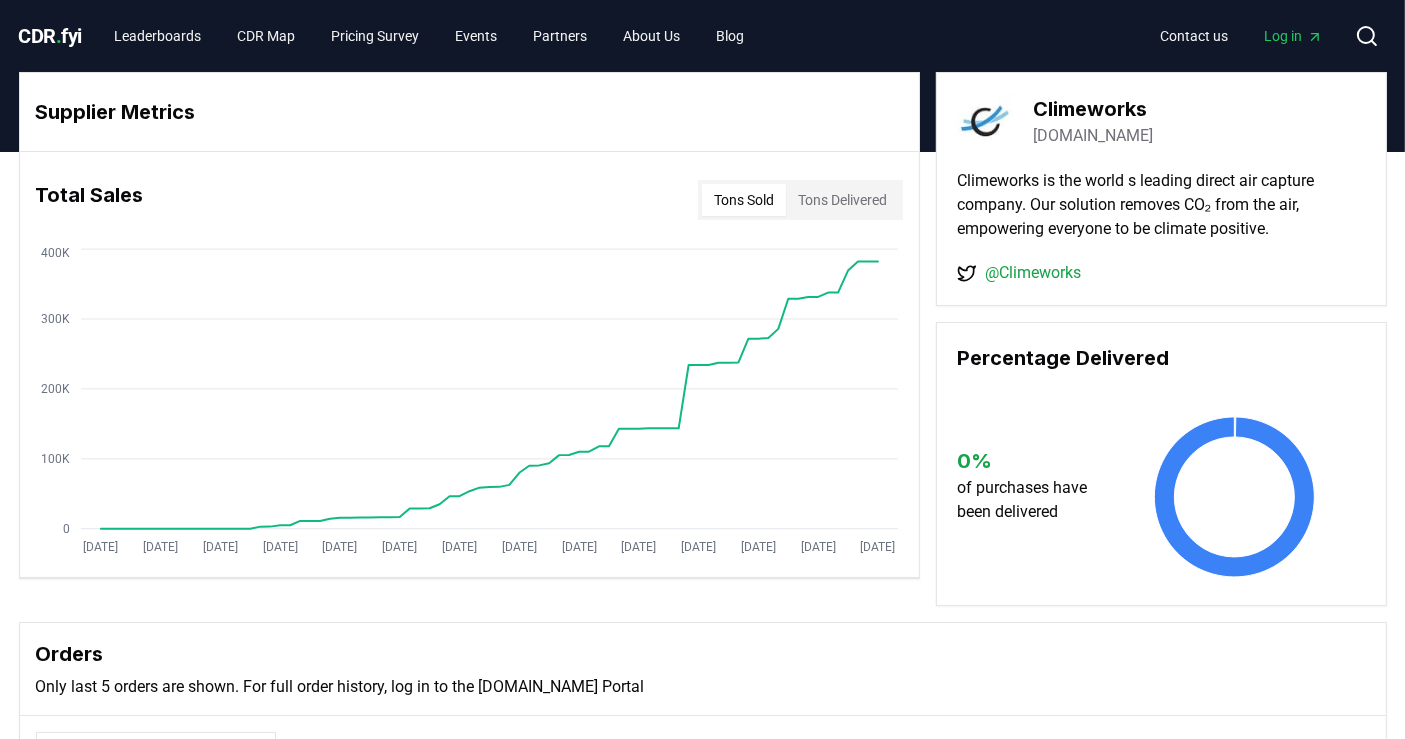 click on "Tons Sold" at bounding box center [744, 200] 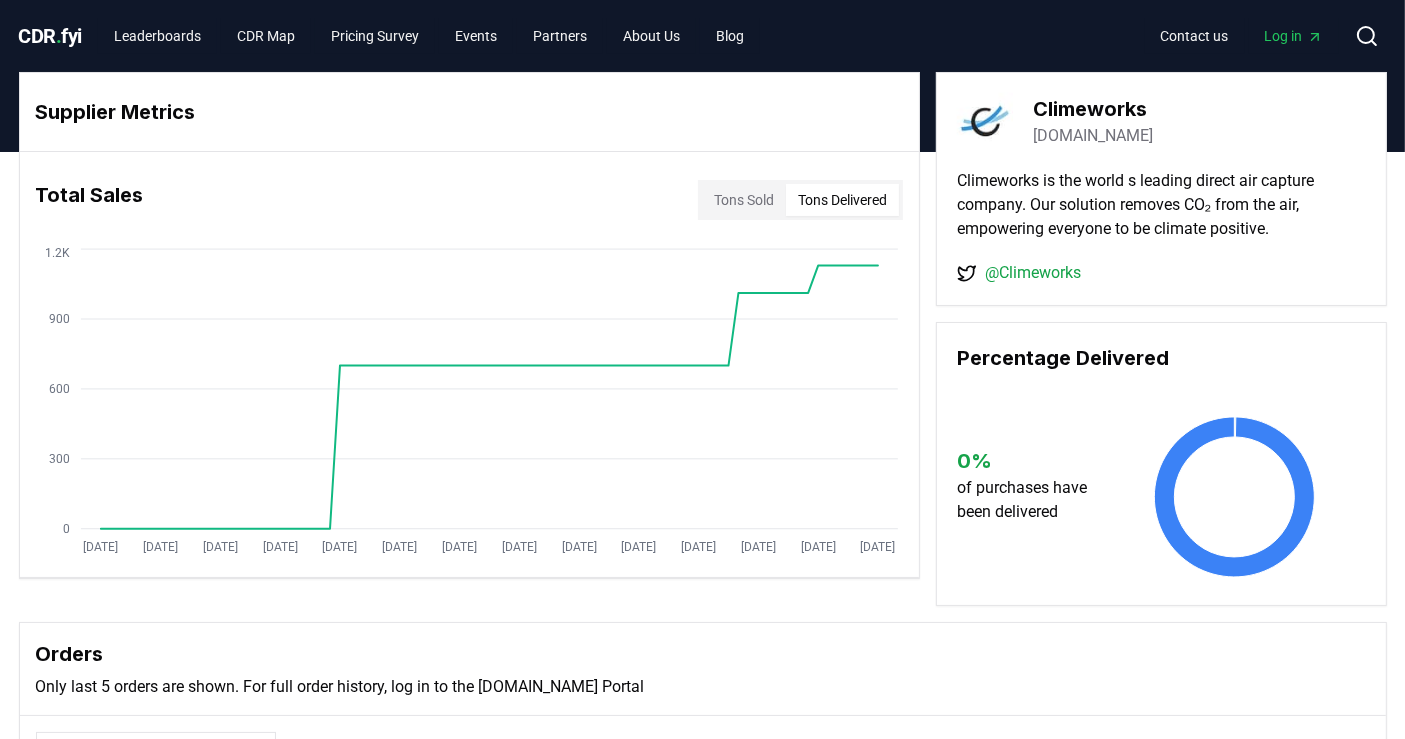 click on "Tons Delivered" at bounding box center (842, 200) 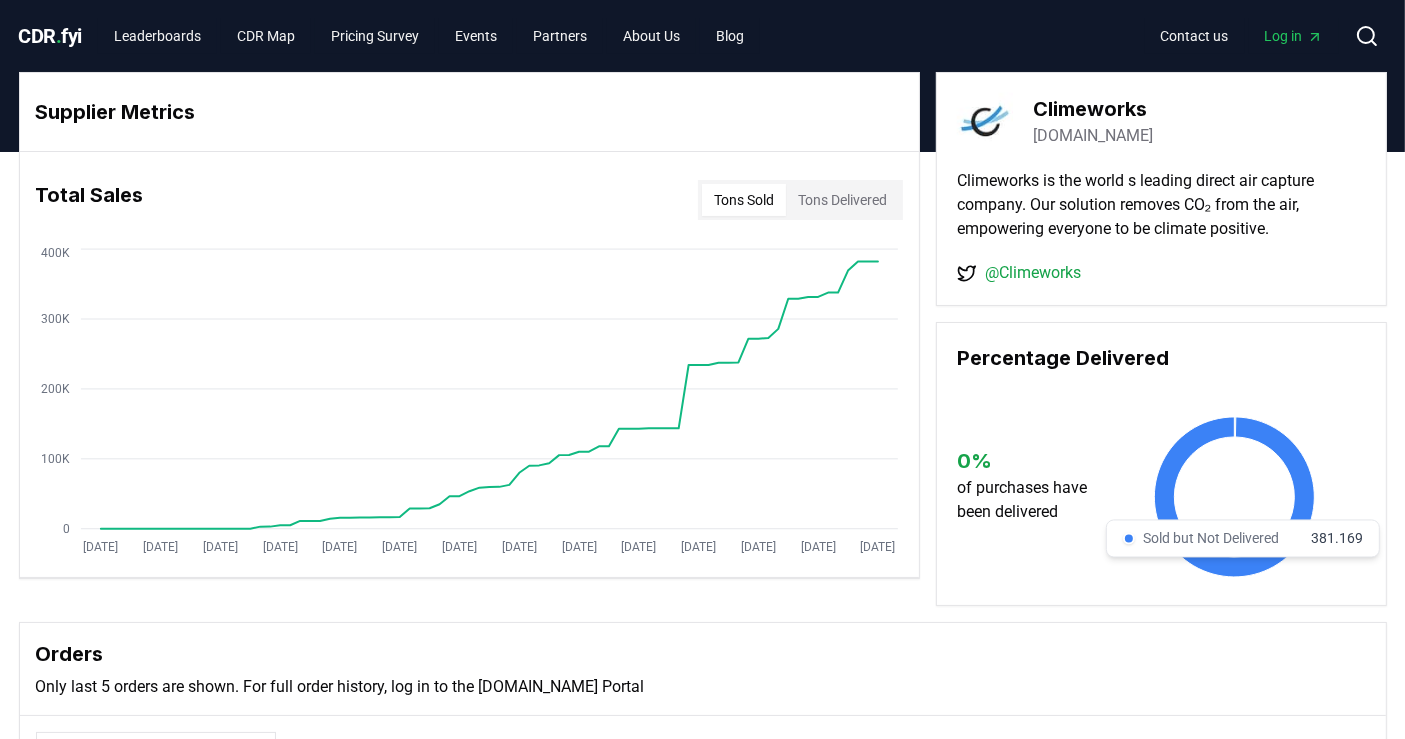 click 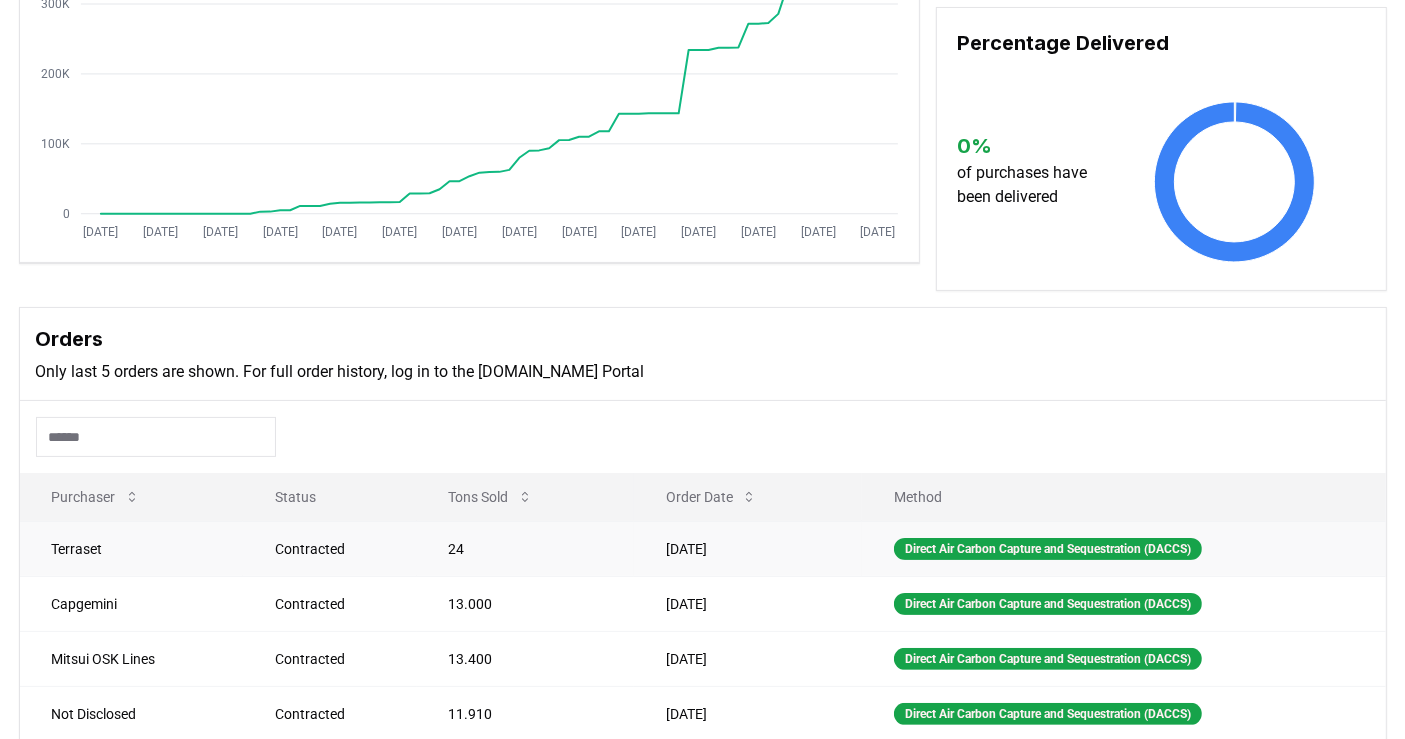 scroll, scrollTop: 0, scrollLeft: 0, axis: both 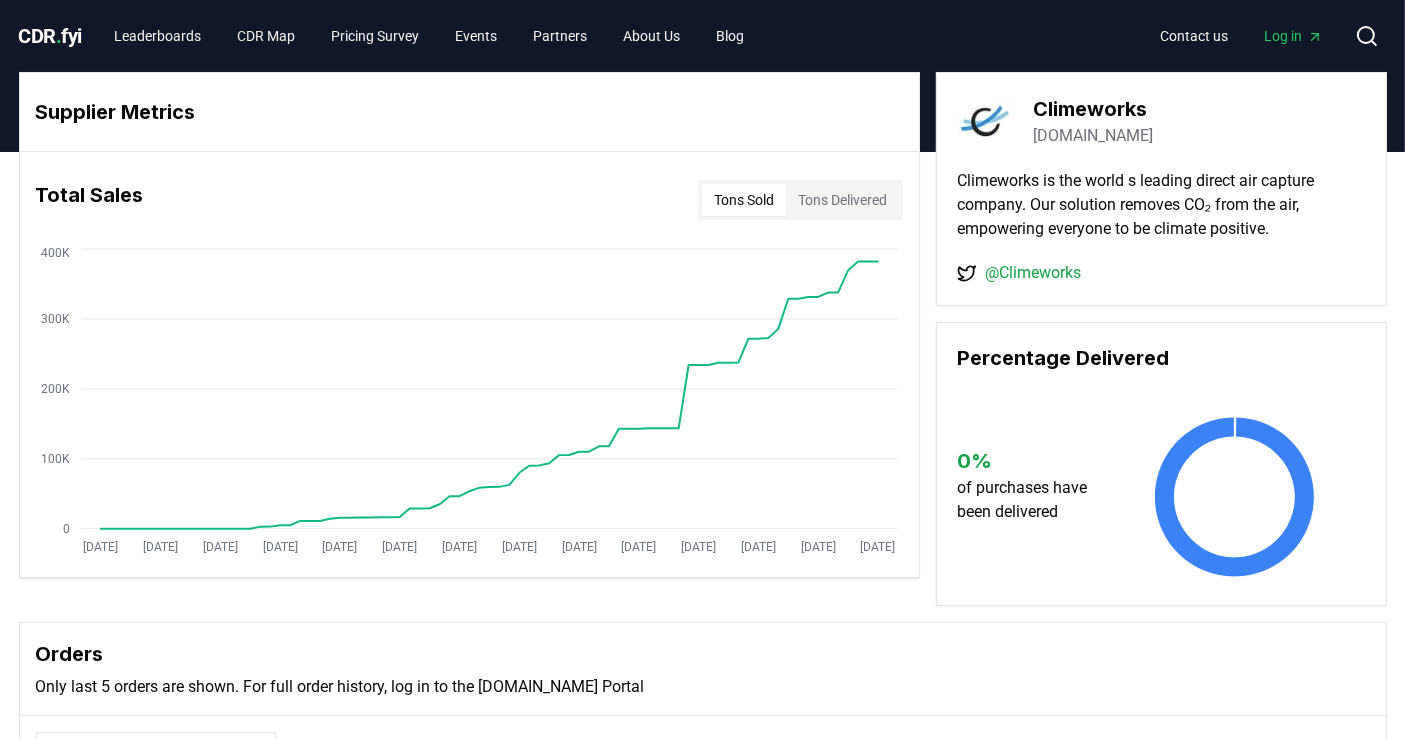 click on "Tons Delivered" at bounding box center (842, 200) 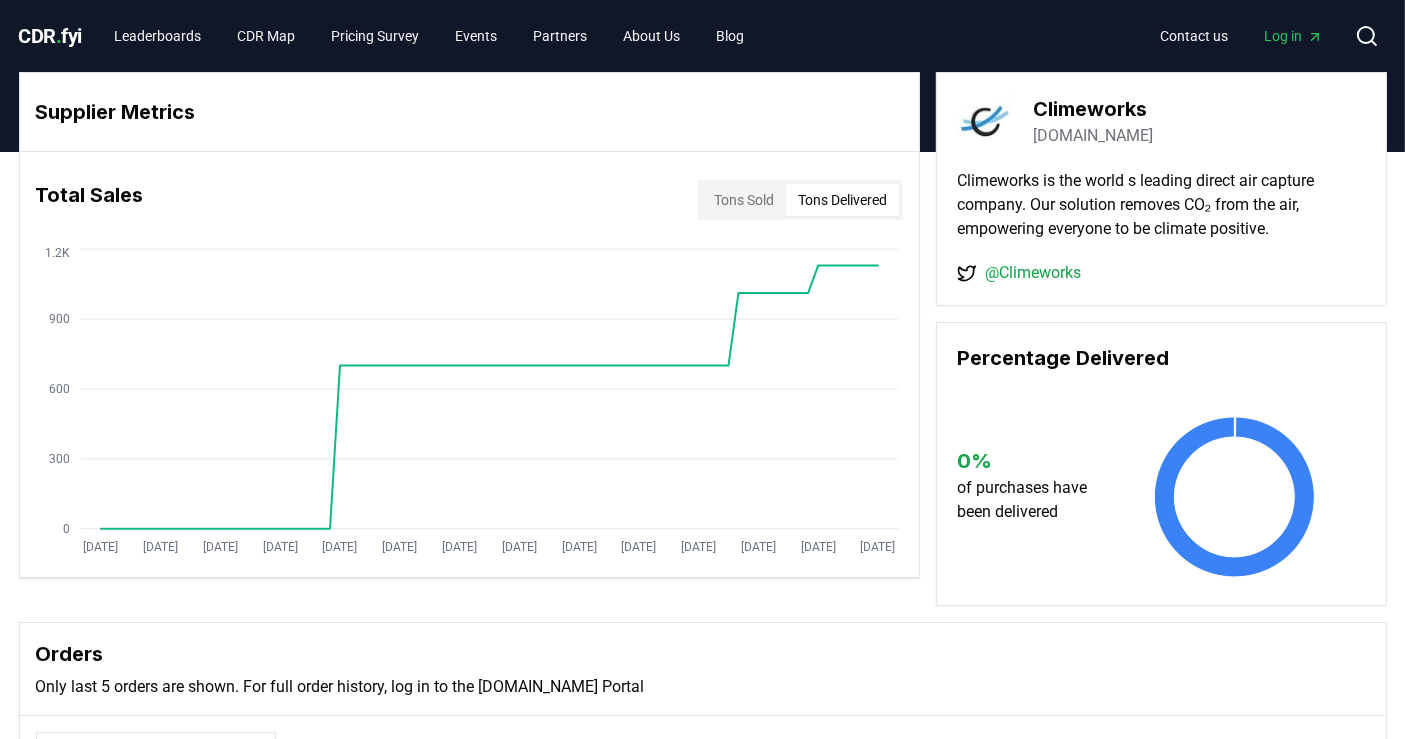 click on "Tons Delivered" at bounding box center [842, 200] 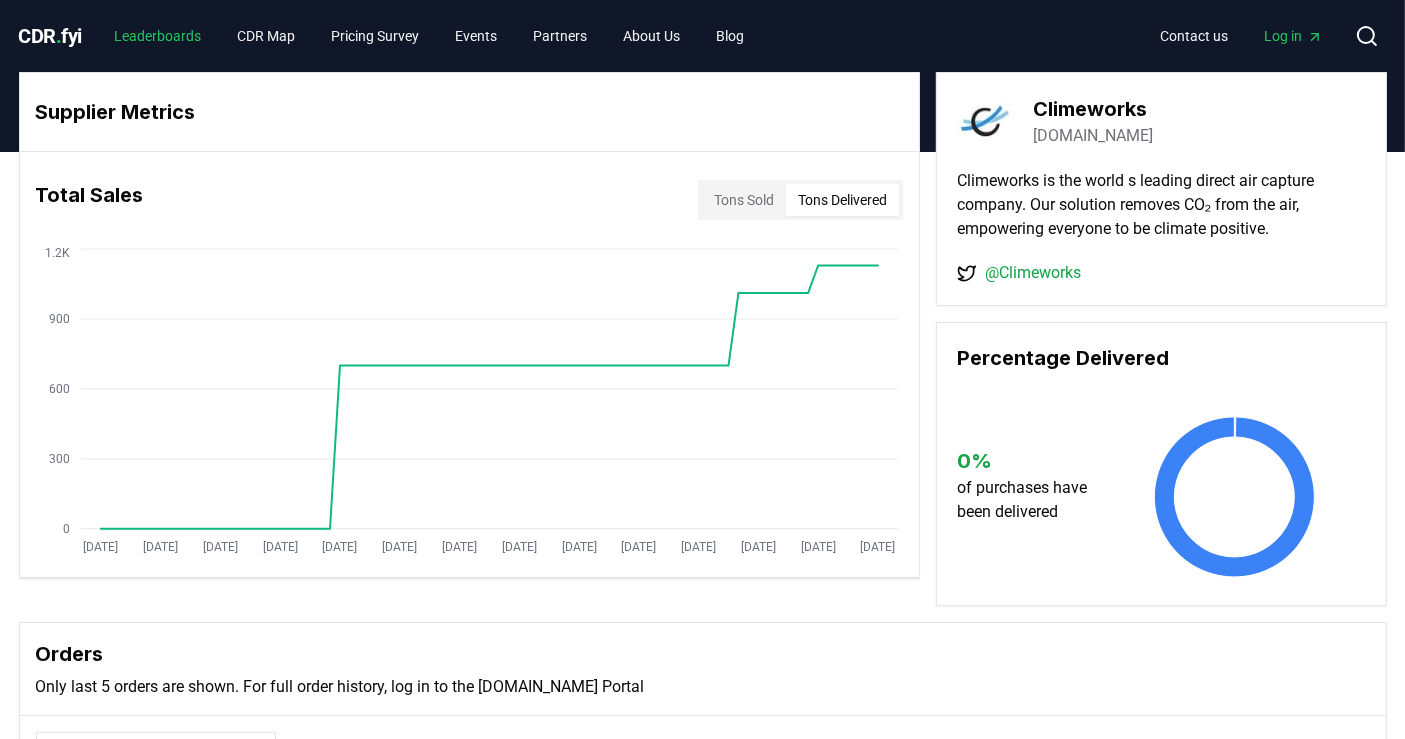 click on "Leaderboards" at bounding box center [157, 36] 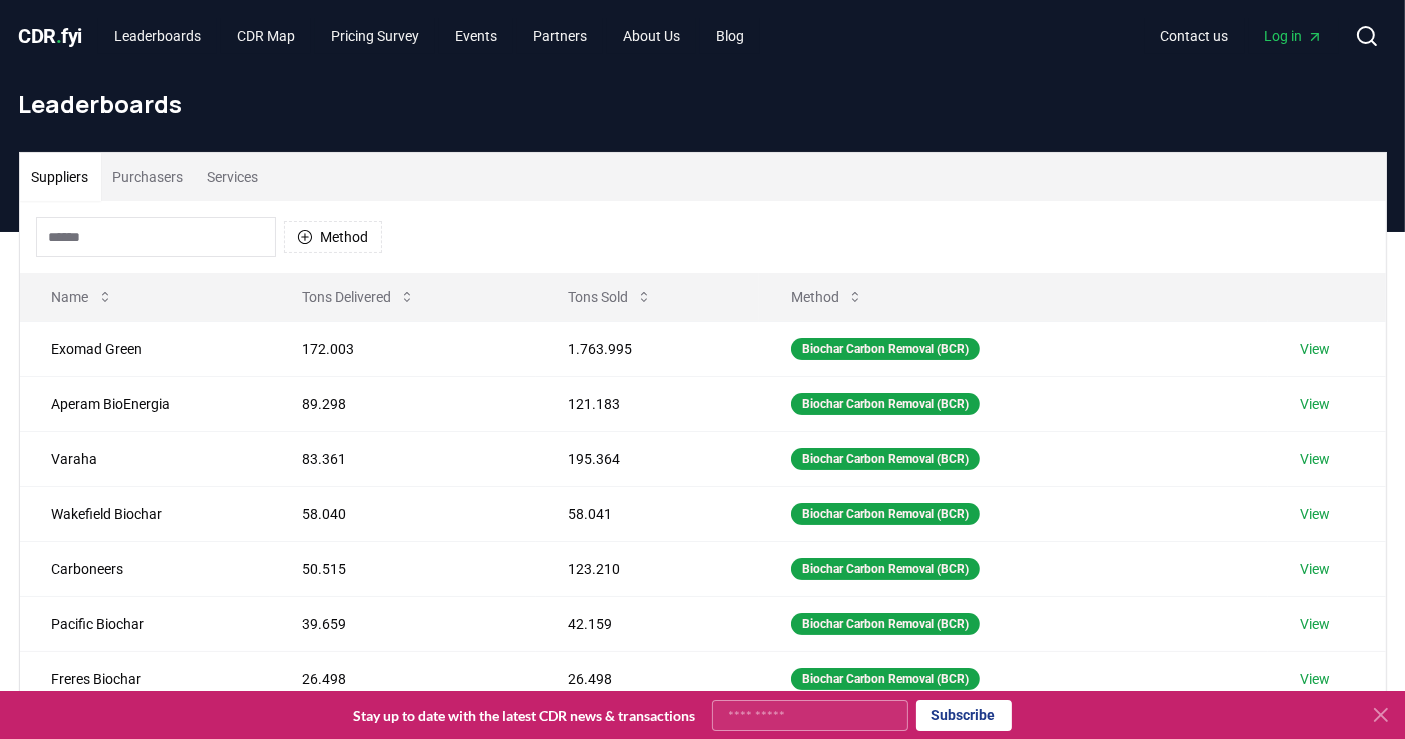 click at bounding box center (156, 237) 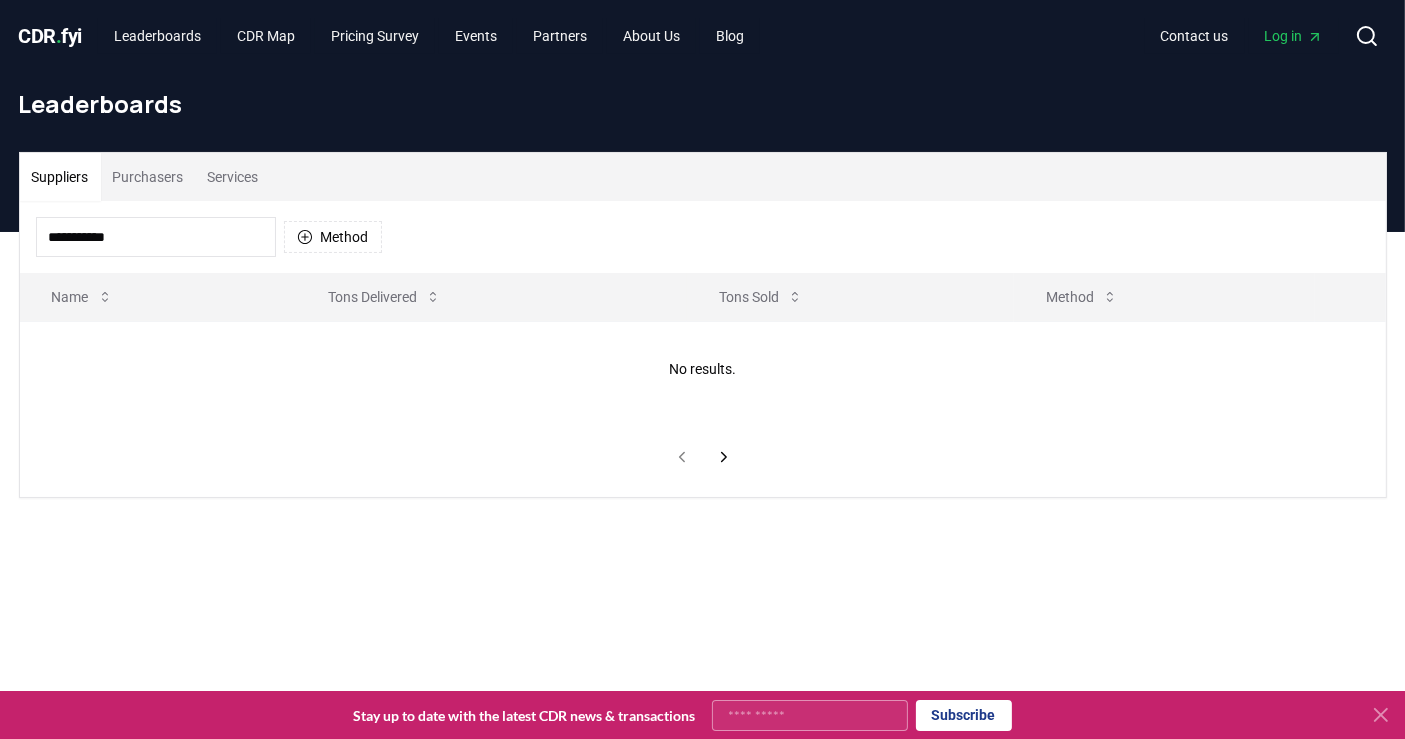 type on "**********" 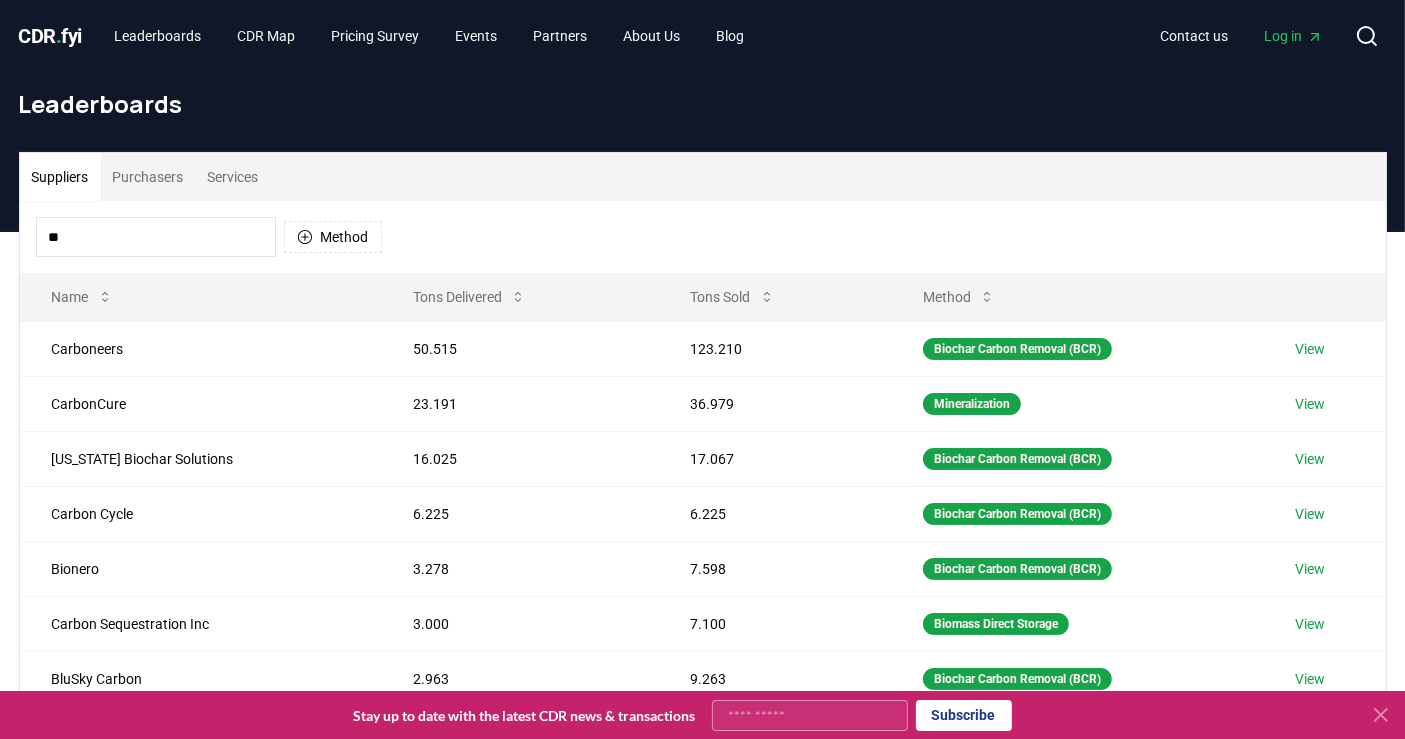 type on "*" 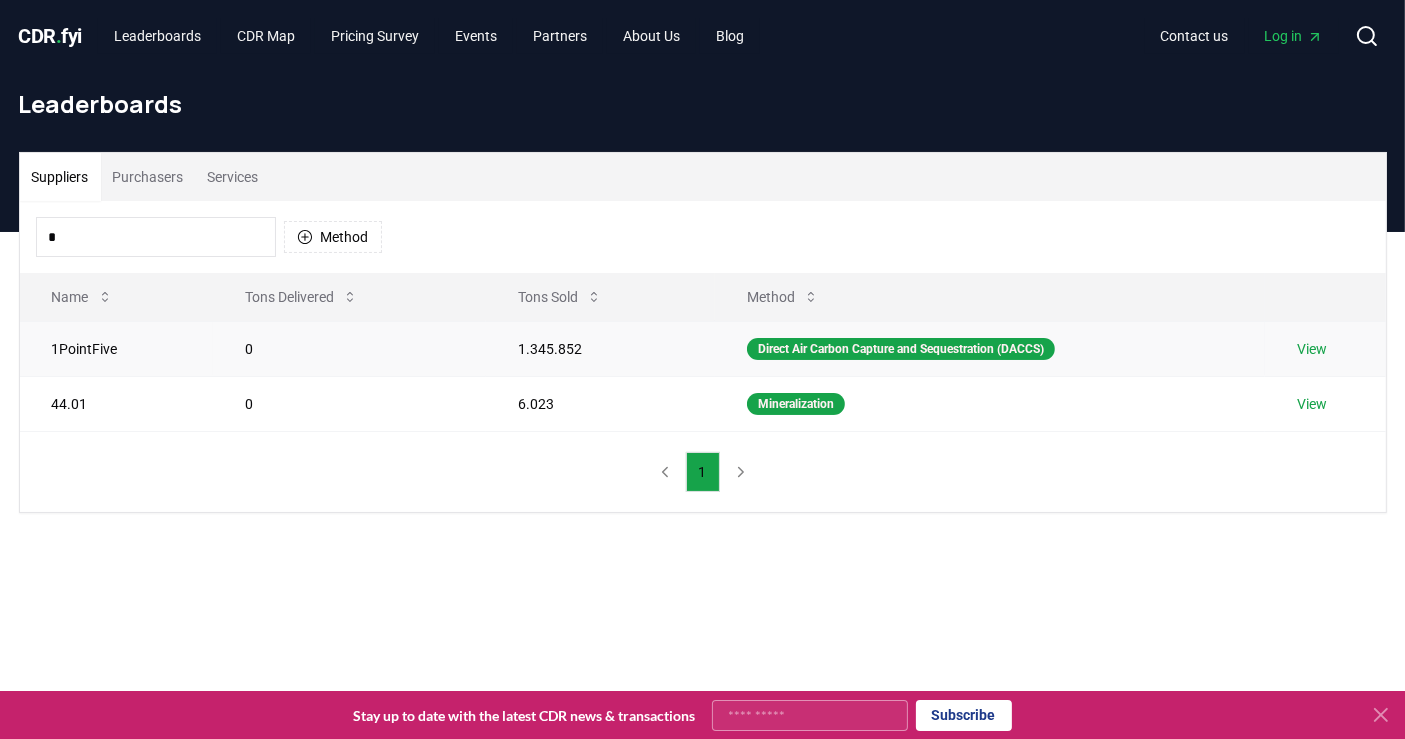 type on "*" 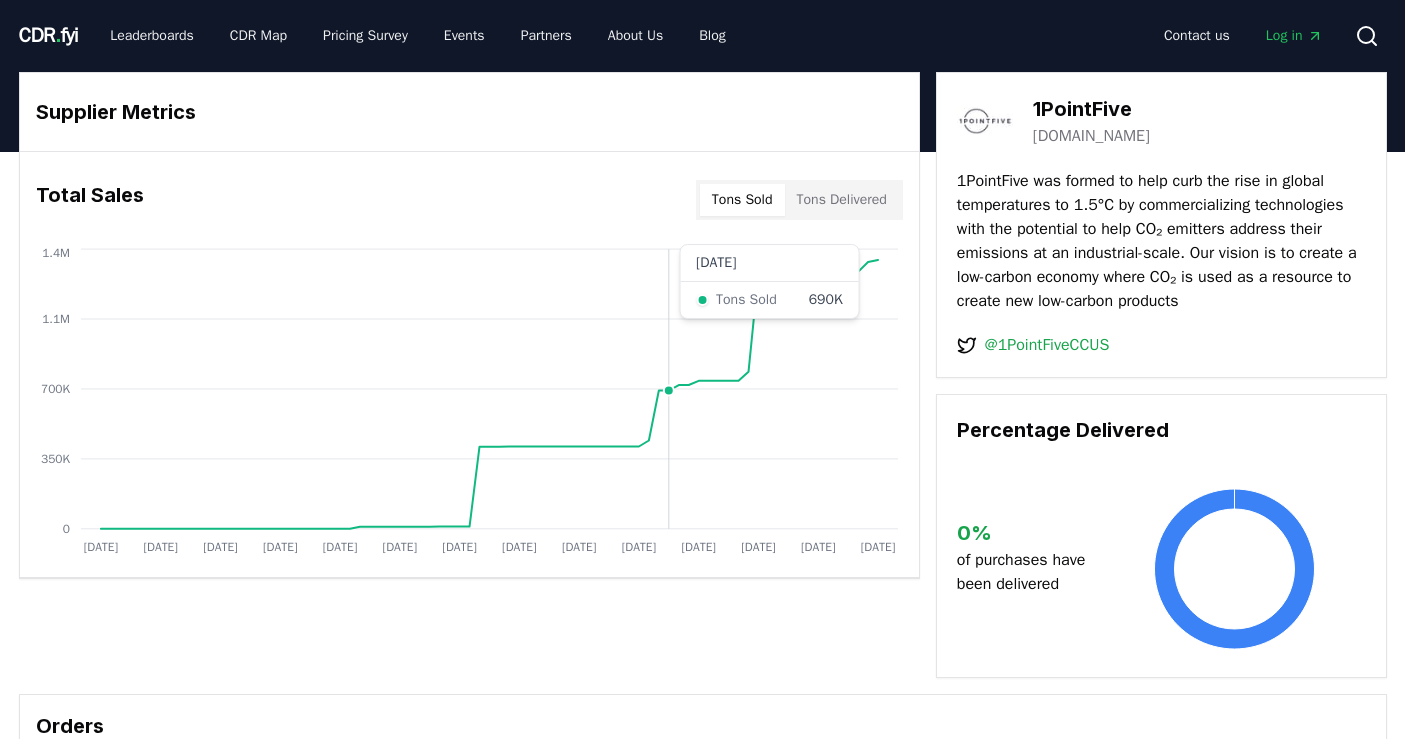 scroll, scrollTop: 0, scrollLeft: 0, axis: both 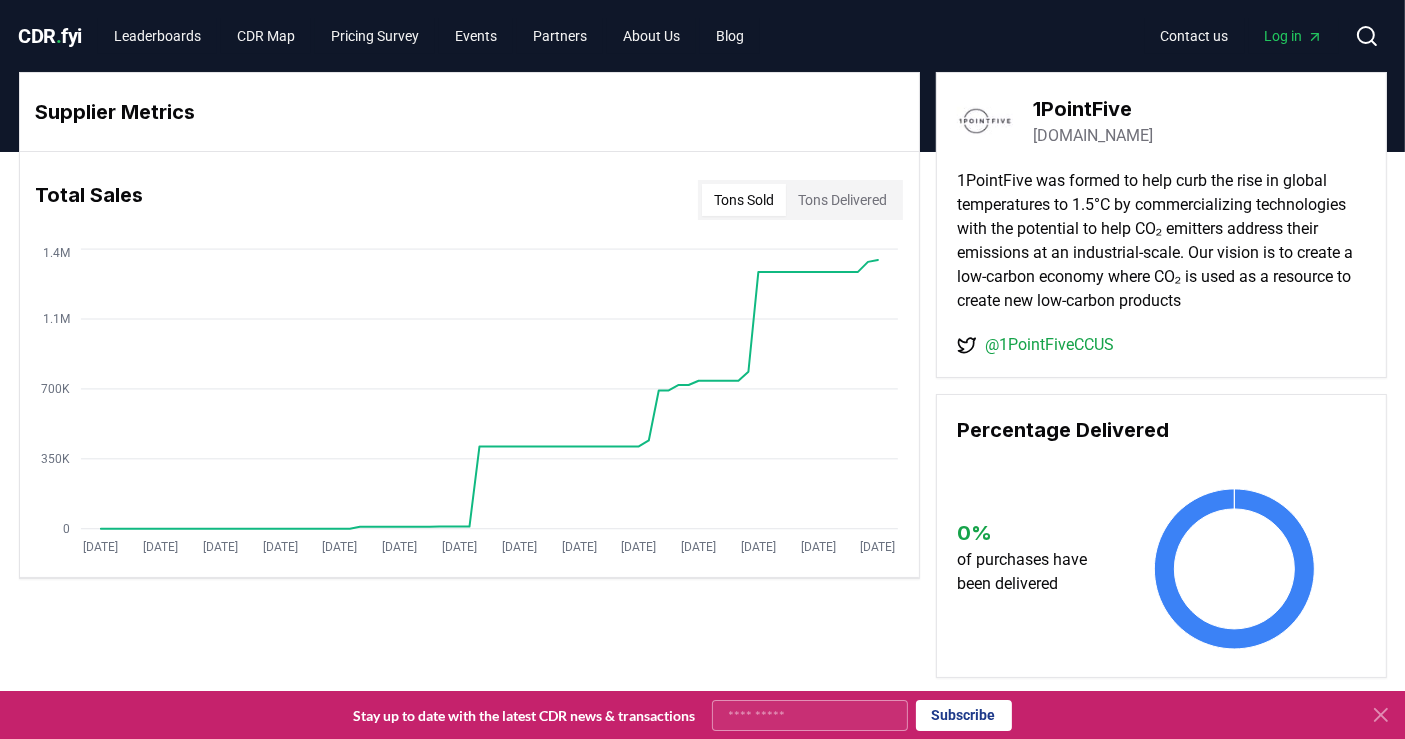 click on "Tons Delivered" at bounding box center [842, 200] 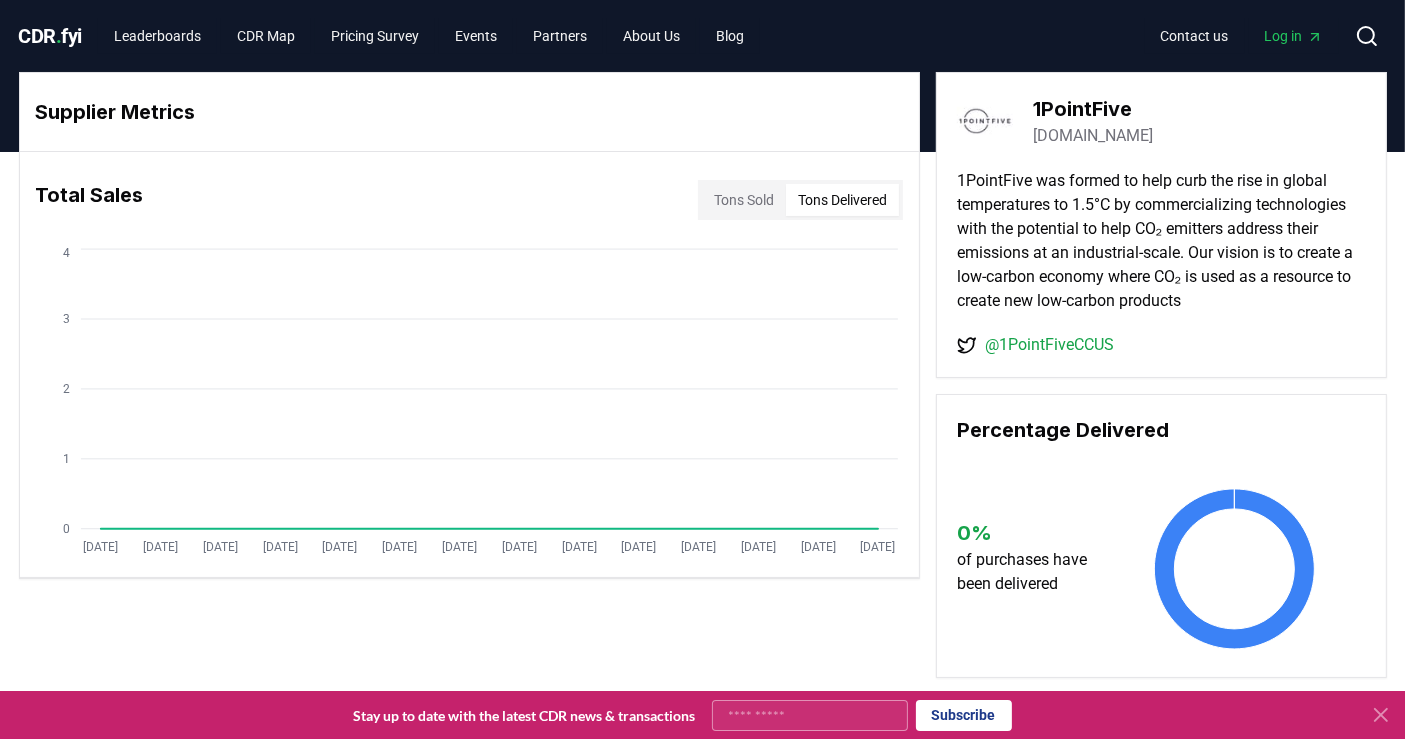 click on "Tons Sold" at bounding box center (744, 200) 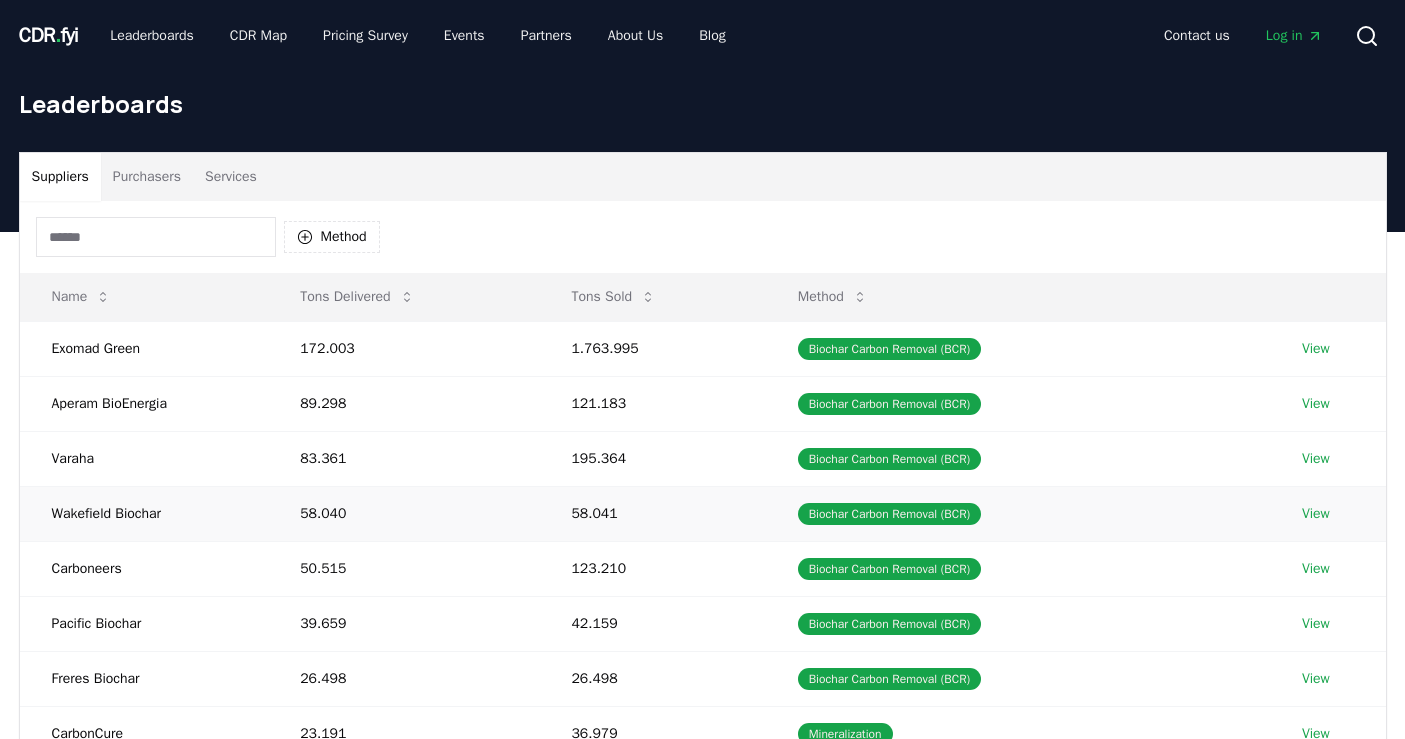 scroll, scrollTop: 0, scrollLeft: 0, axis: both 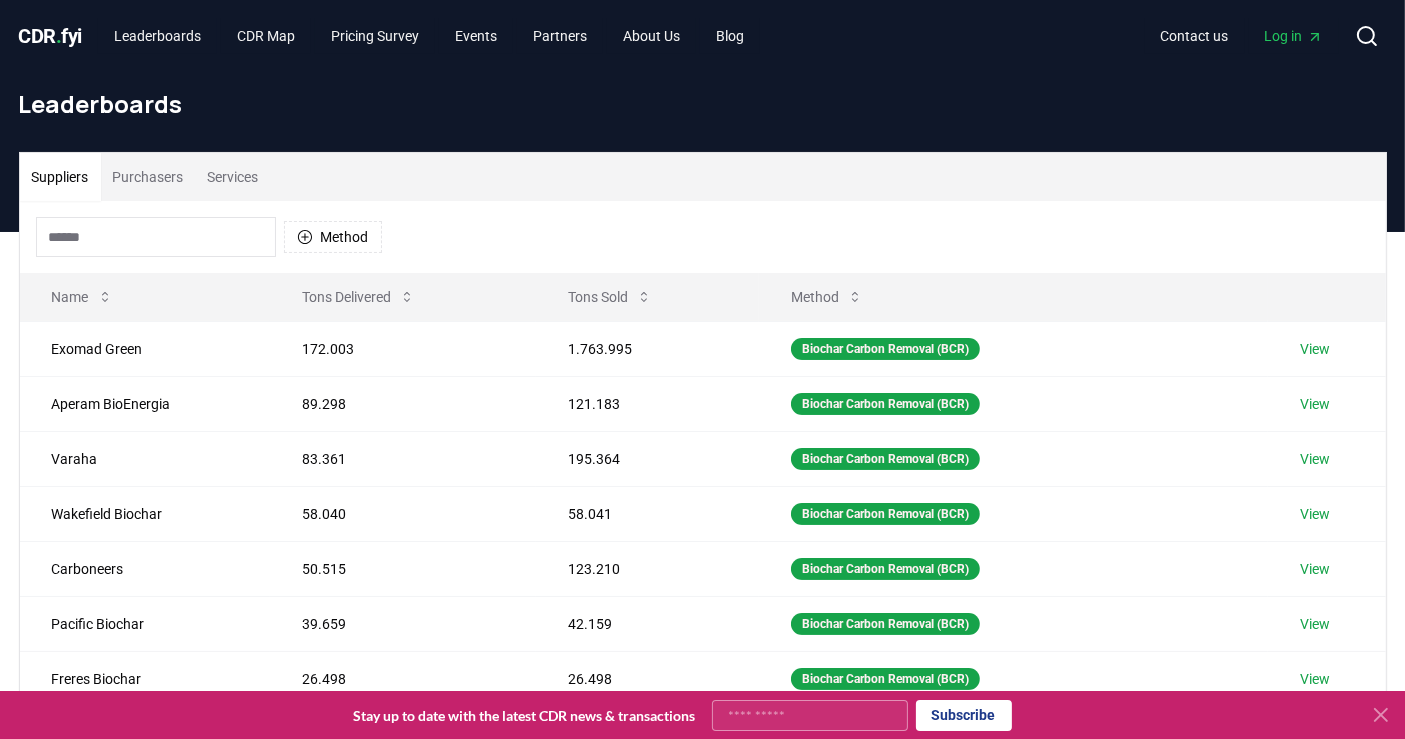 click on "Suppliers Purchasers Services" at bounding box center [703, 177] 